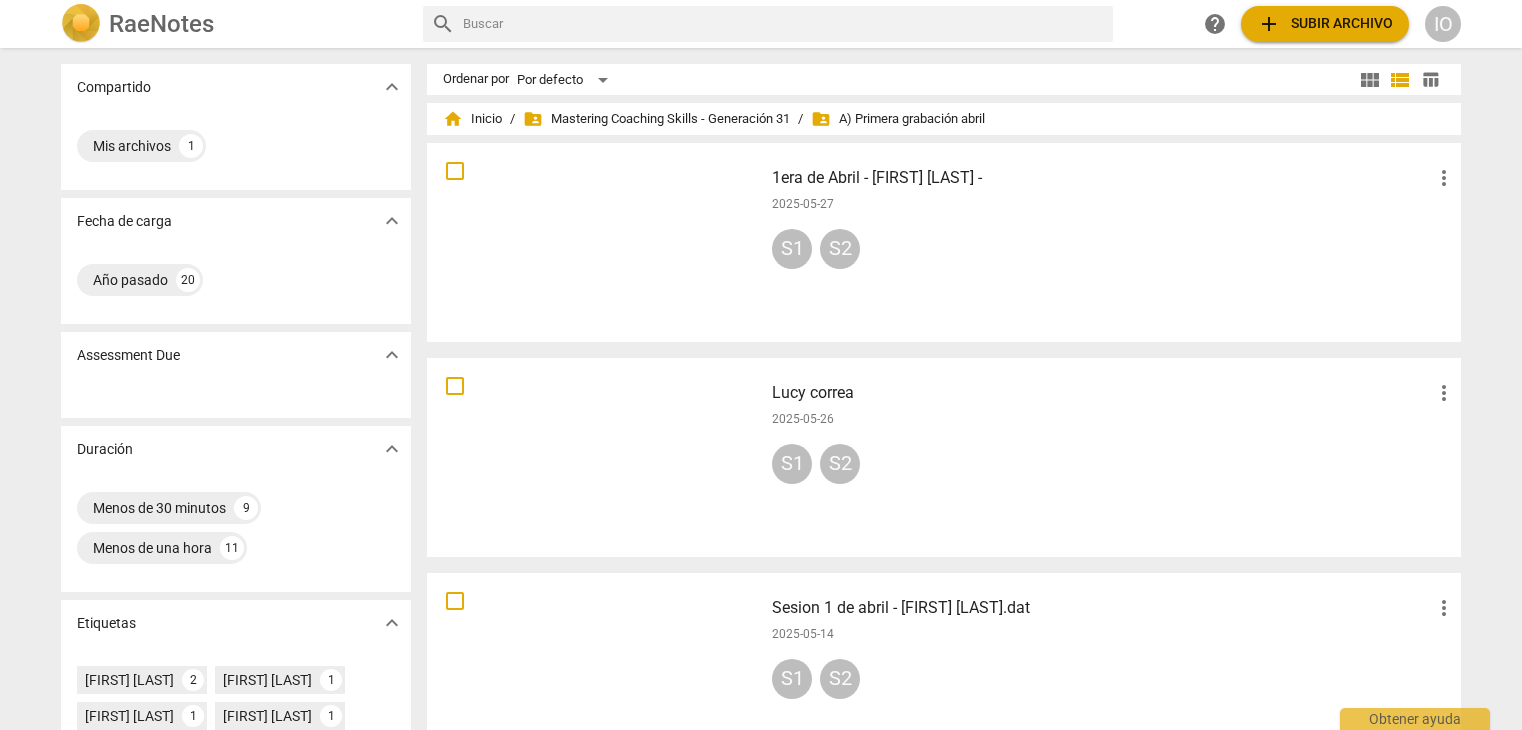 scroll, scrollTop: 0, scrollLeft: 0, axis: both 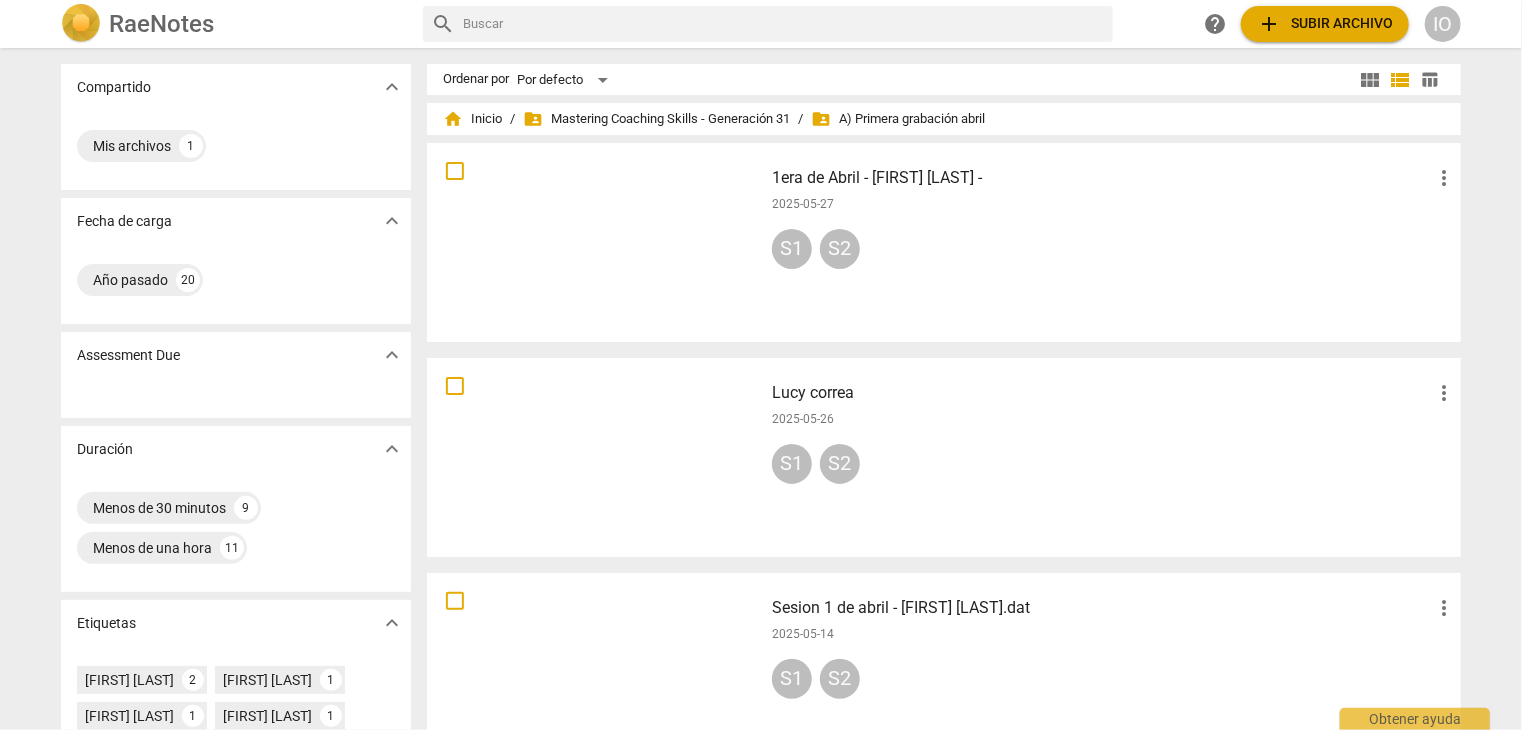 click at bounding box center (595, 242) 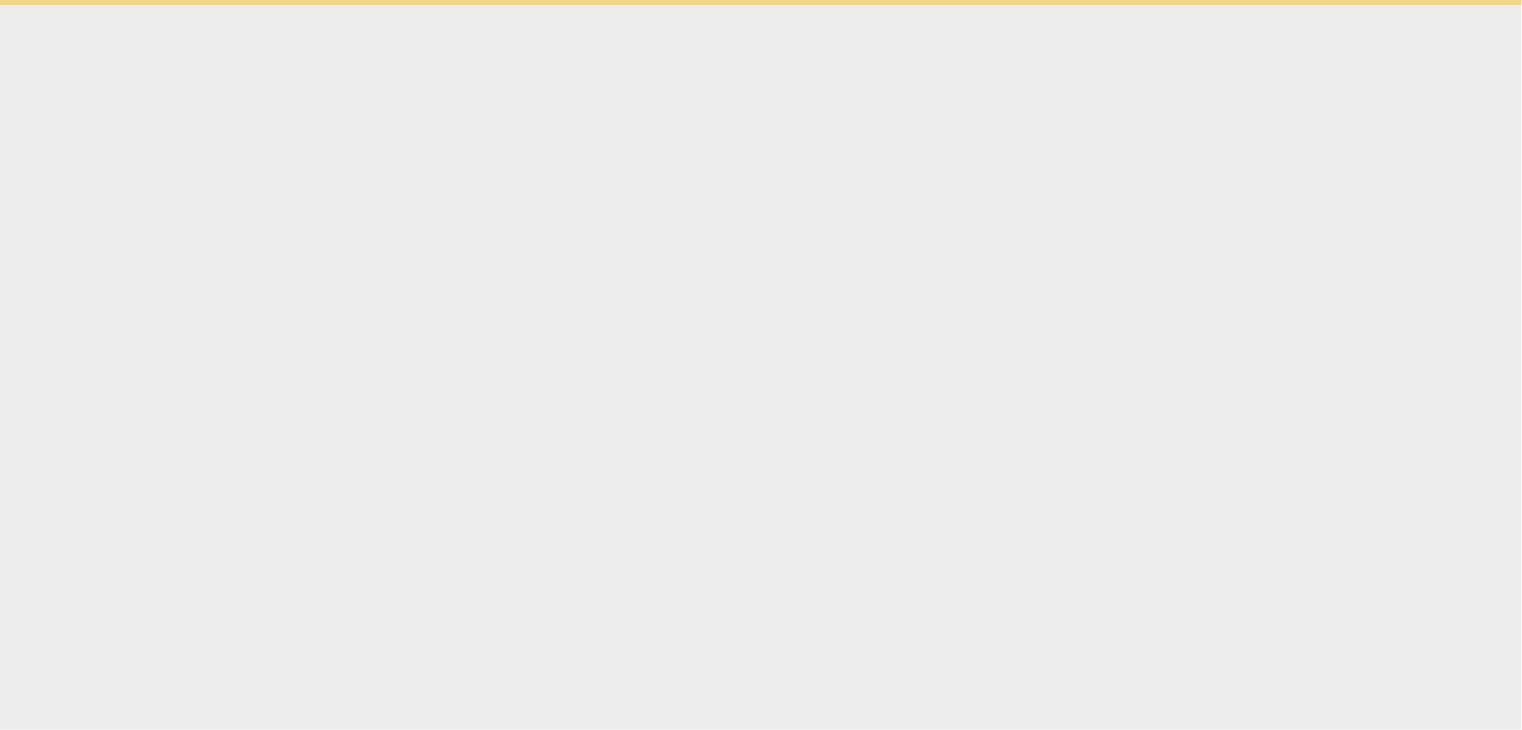 click on "Obtener ayuda" at bounding box center [761, 2] 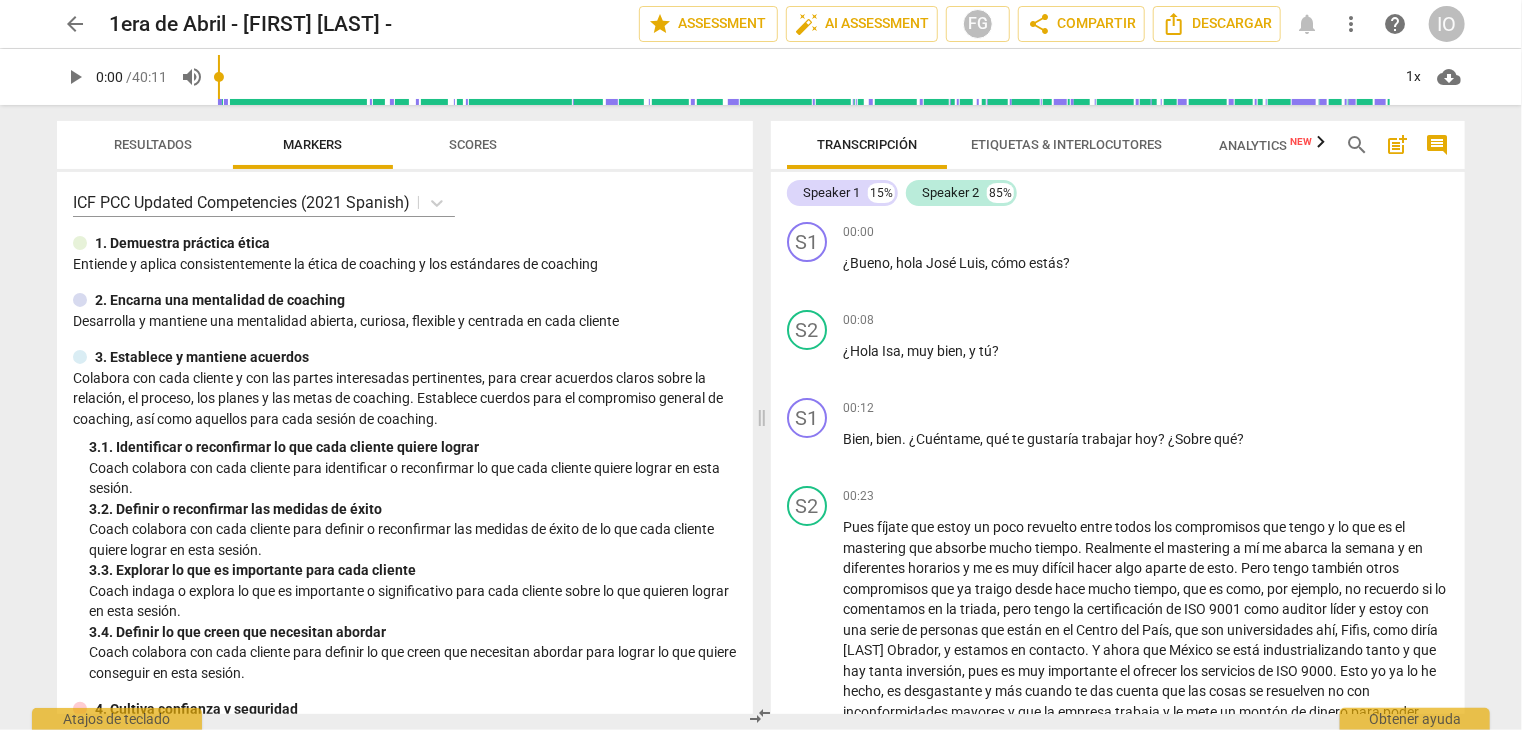 click on "arrow_back" at bounding box center [75, 24] 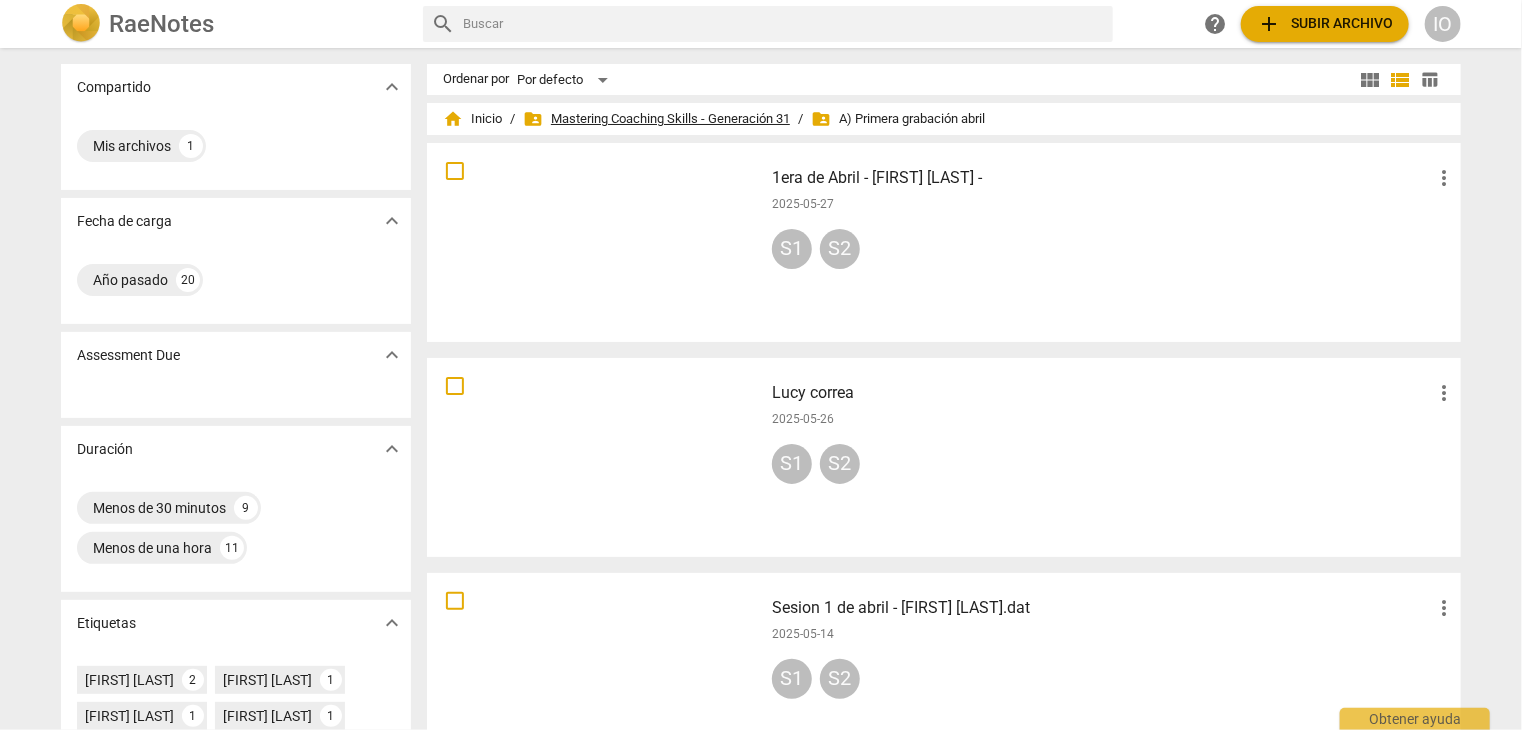 click on "folder_shared Mastering Coaching Skills - Generación 31" at bounding box center (656, 119) 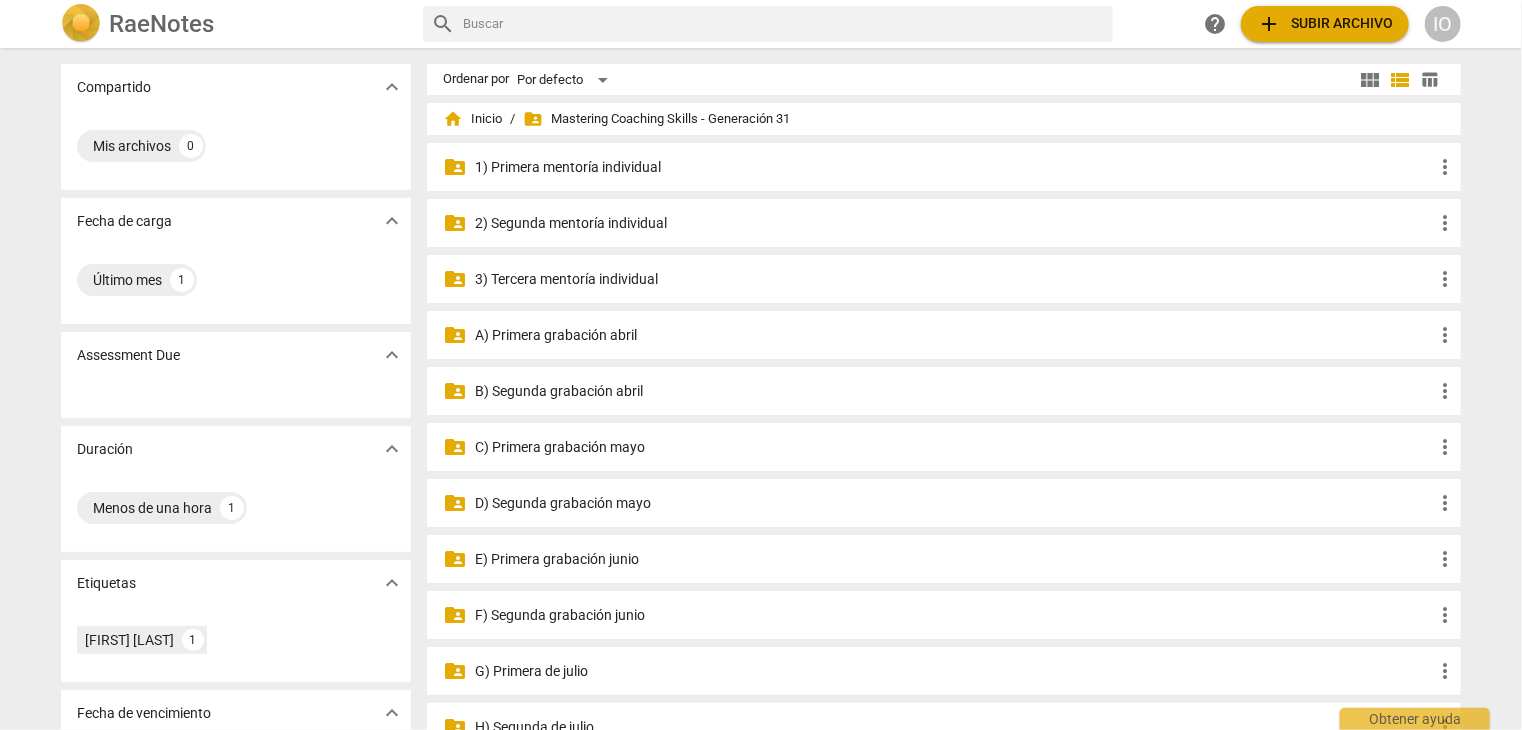 click on "C) Primera grabación mayo" at bounding box center (954, 447) 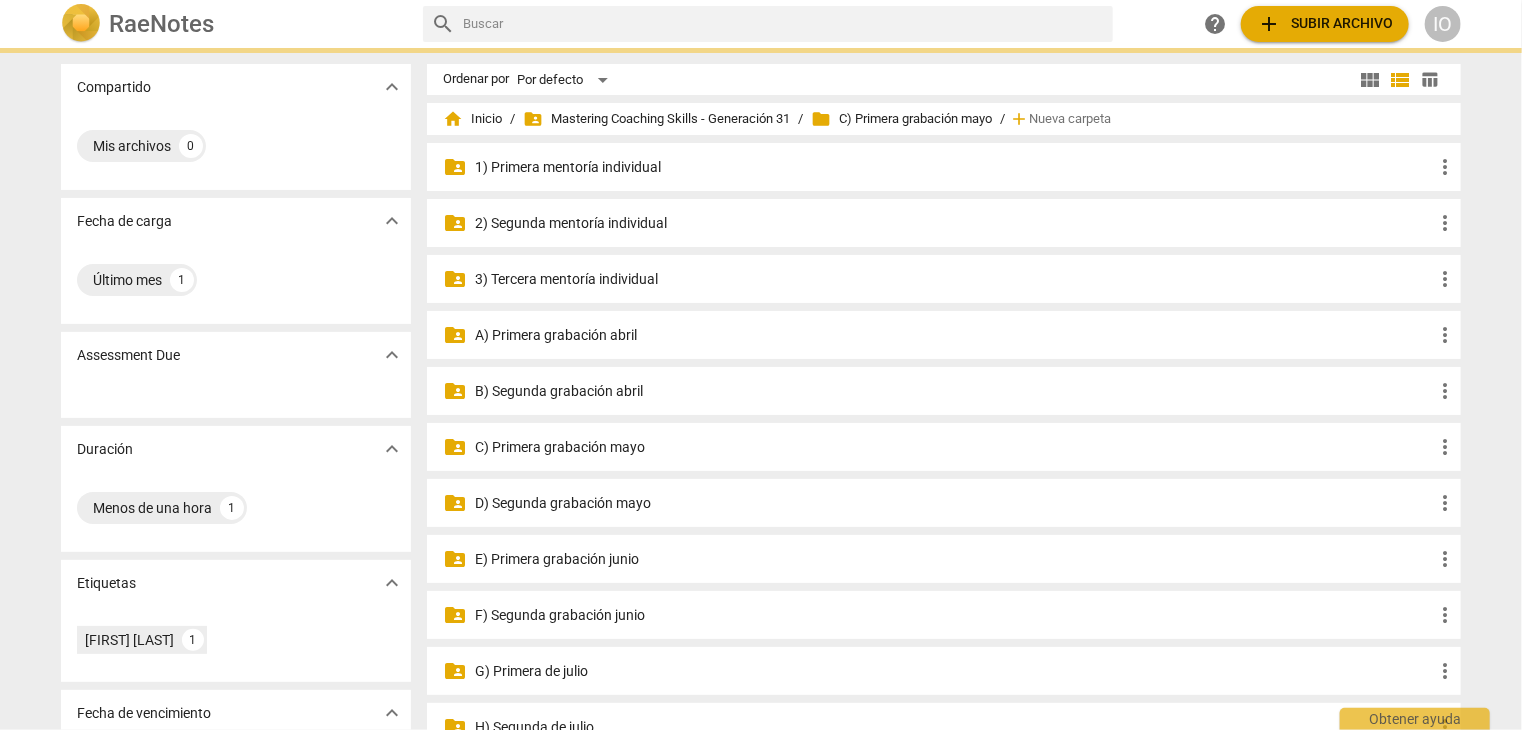 click on "C) Primera grabación mayo" at bounding box center (954, 447) 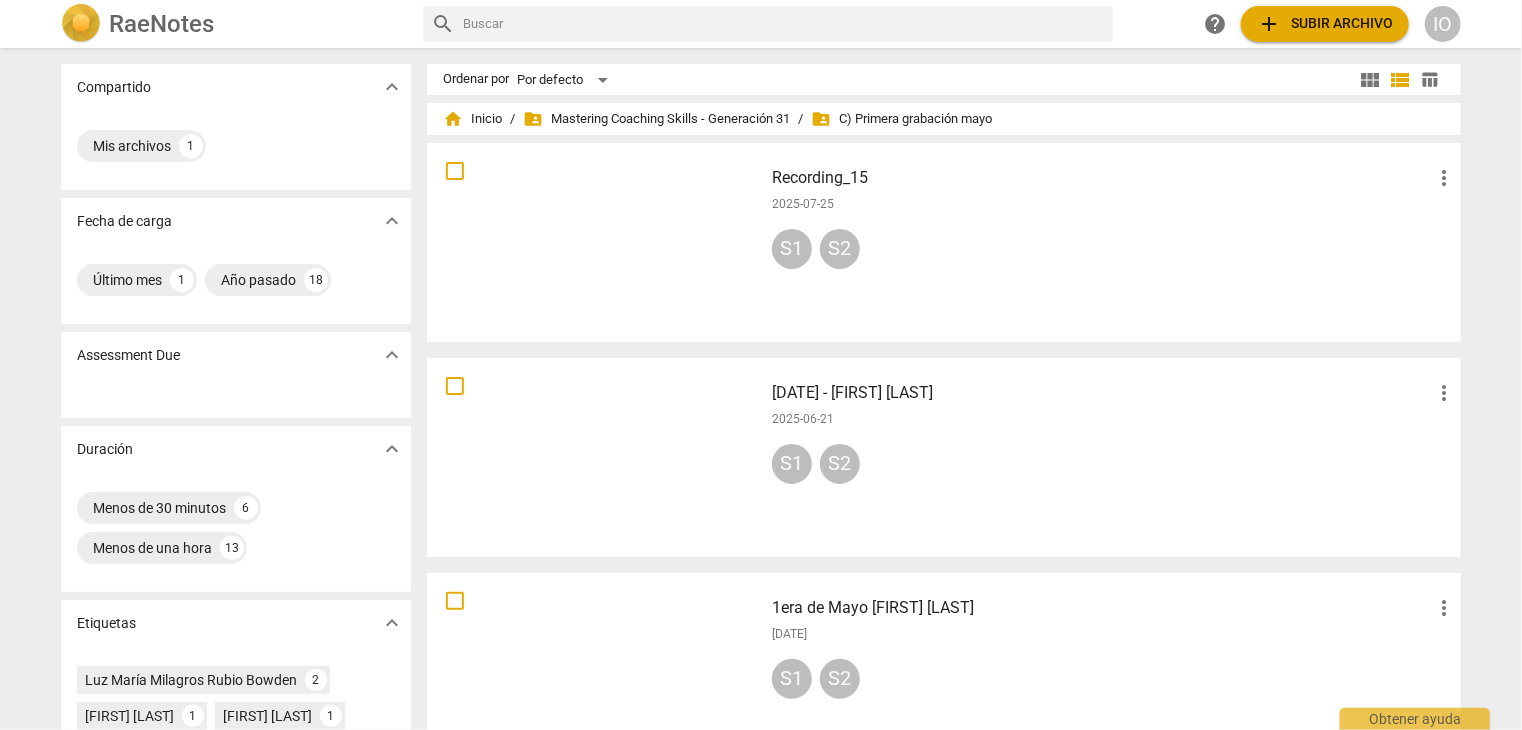 click at bounding box center [595, 672] 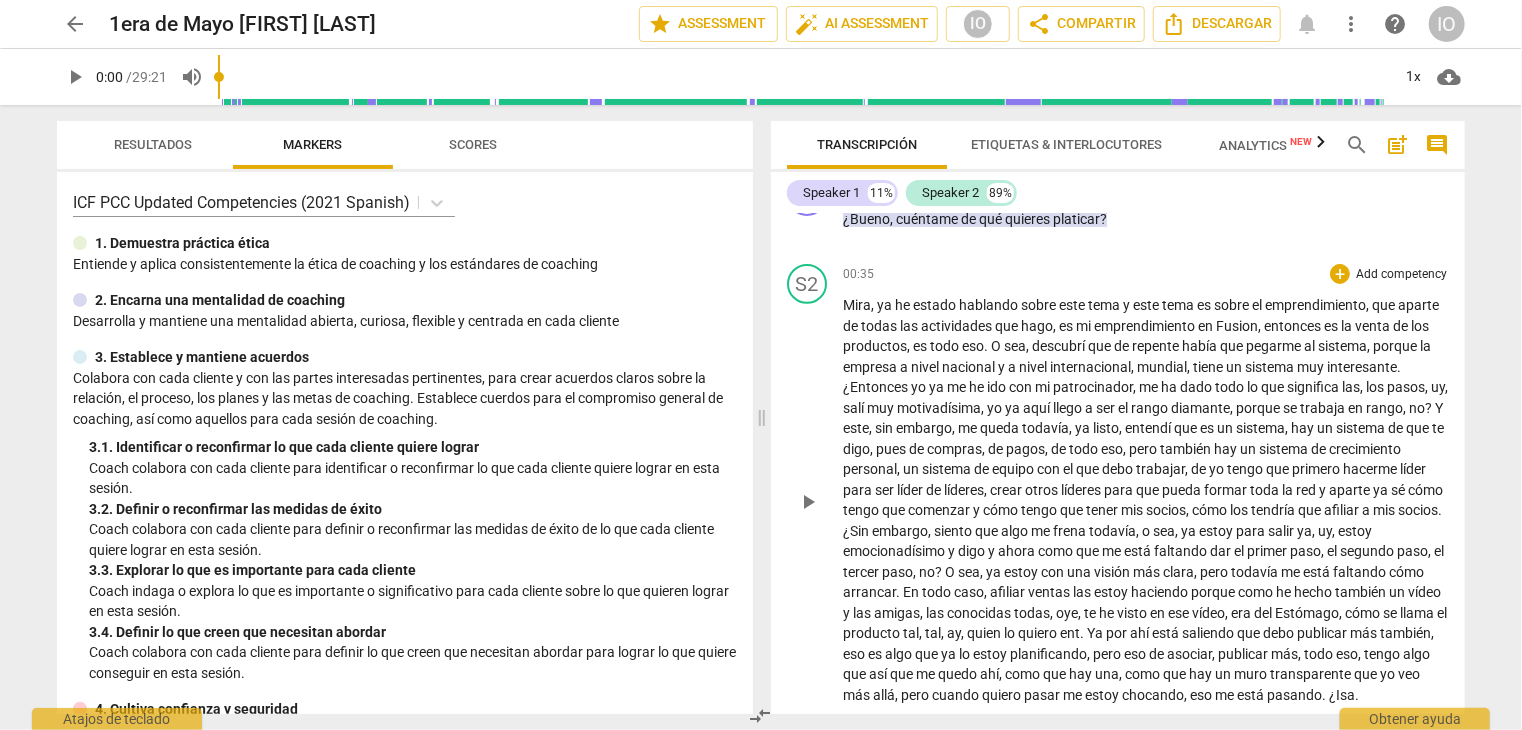 scroll, scrollTop: 400, scrollLeft: 0, axis: vertical 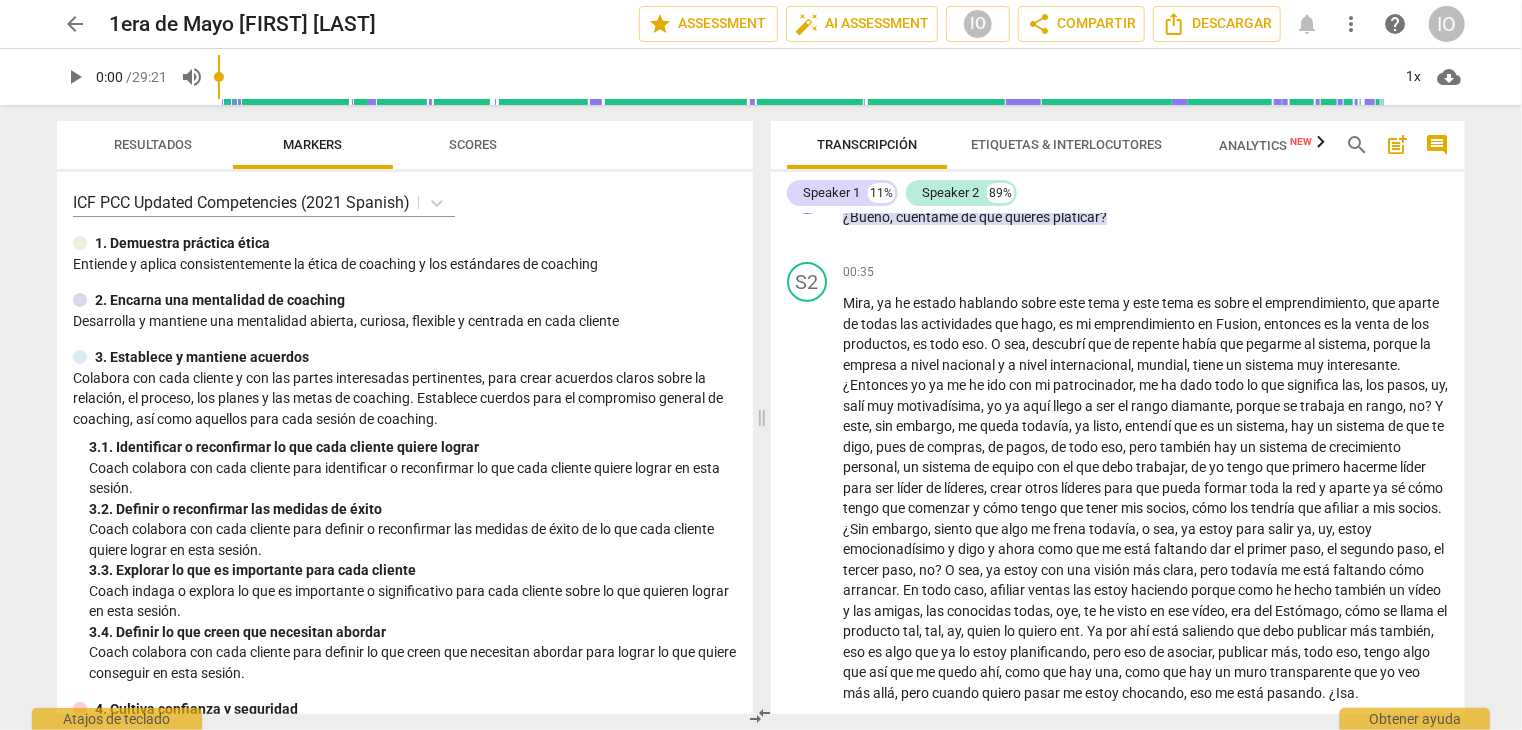 click on "arrow_back" at bounding box center [75, 24] 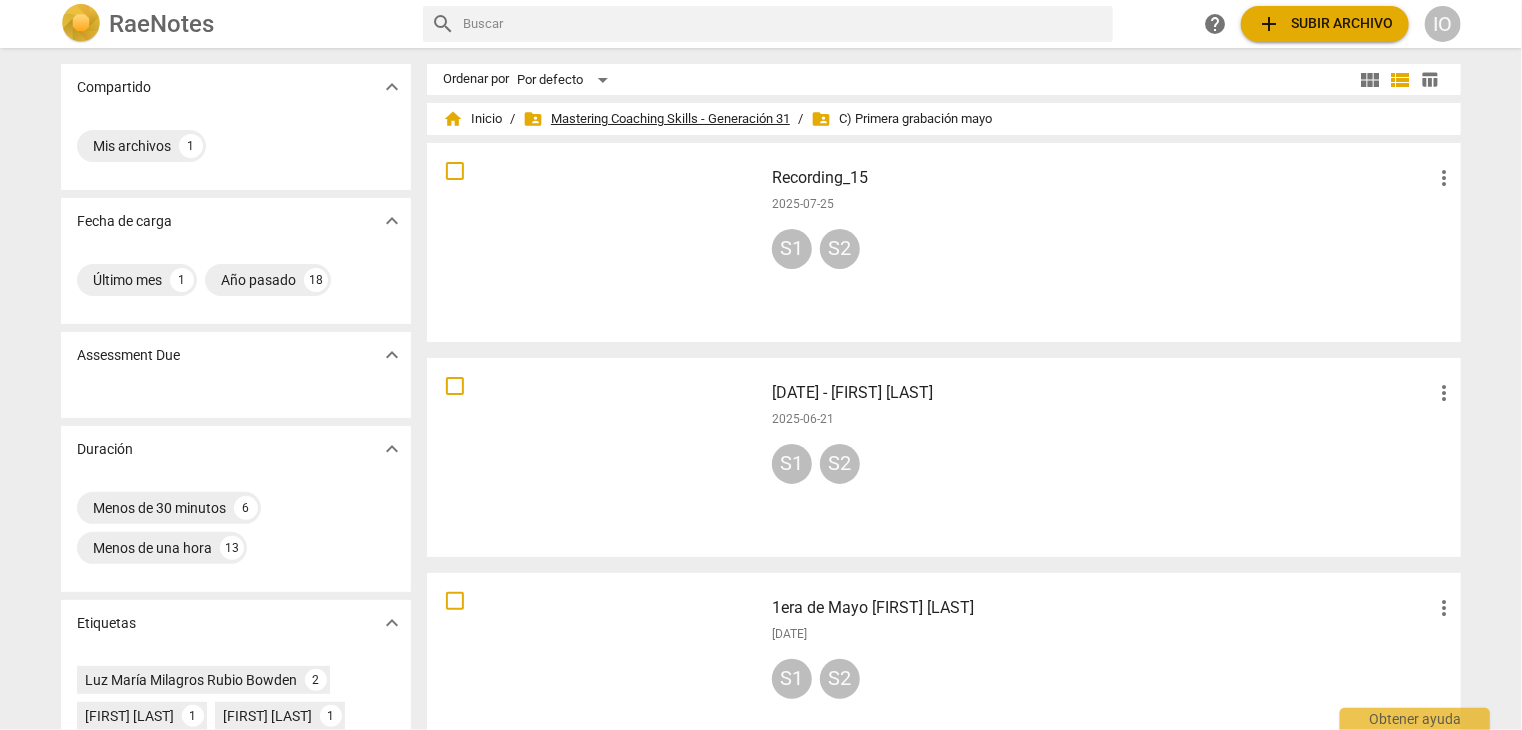 click on "folder_shared Mastering Coaching Skills - Generación 31" at bounding box center (656, 119) 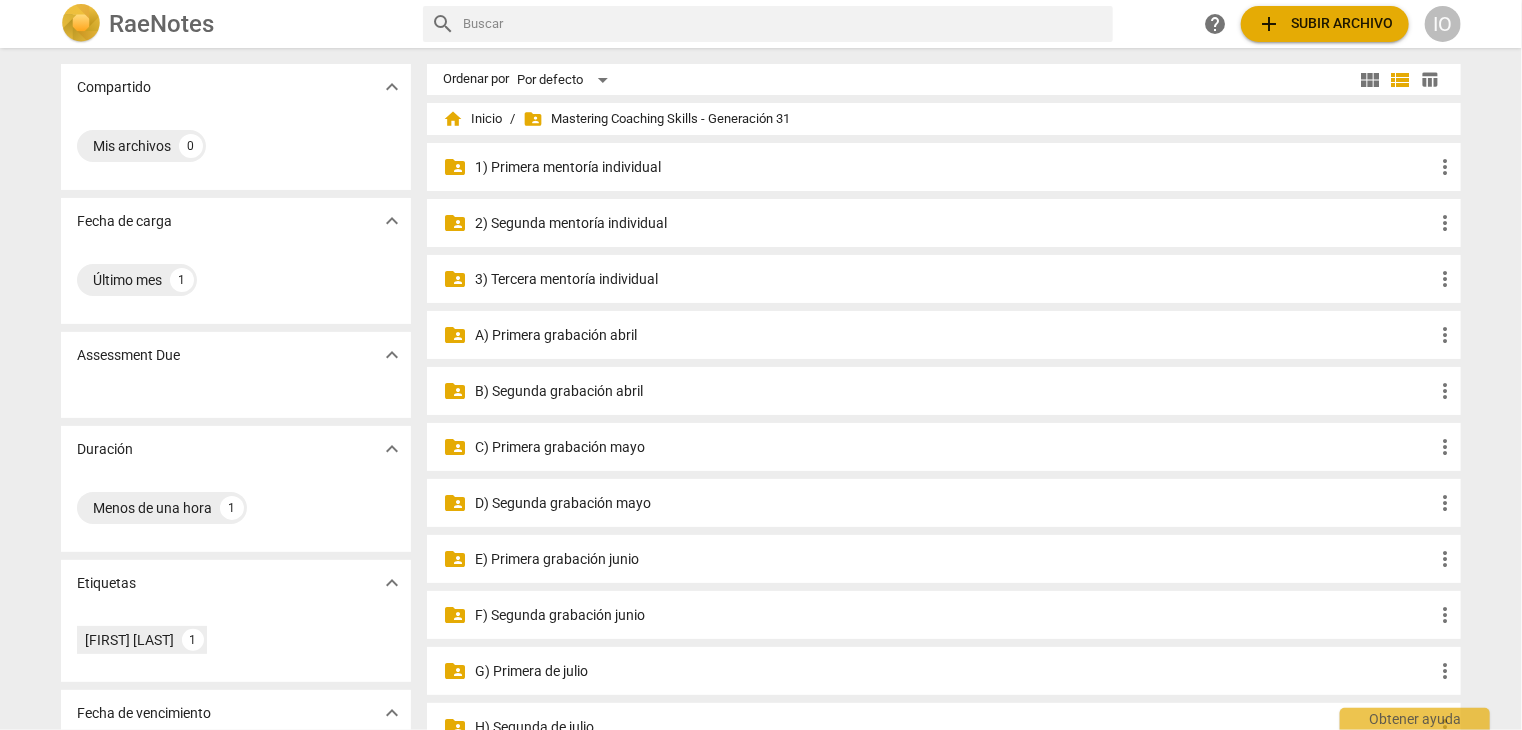 click on "1) Primera mentoría individual" at bounding box center (954, 167) 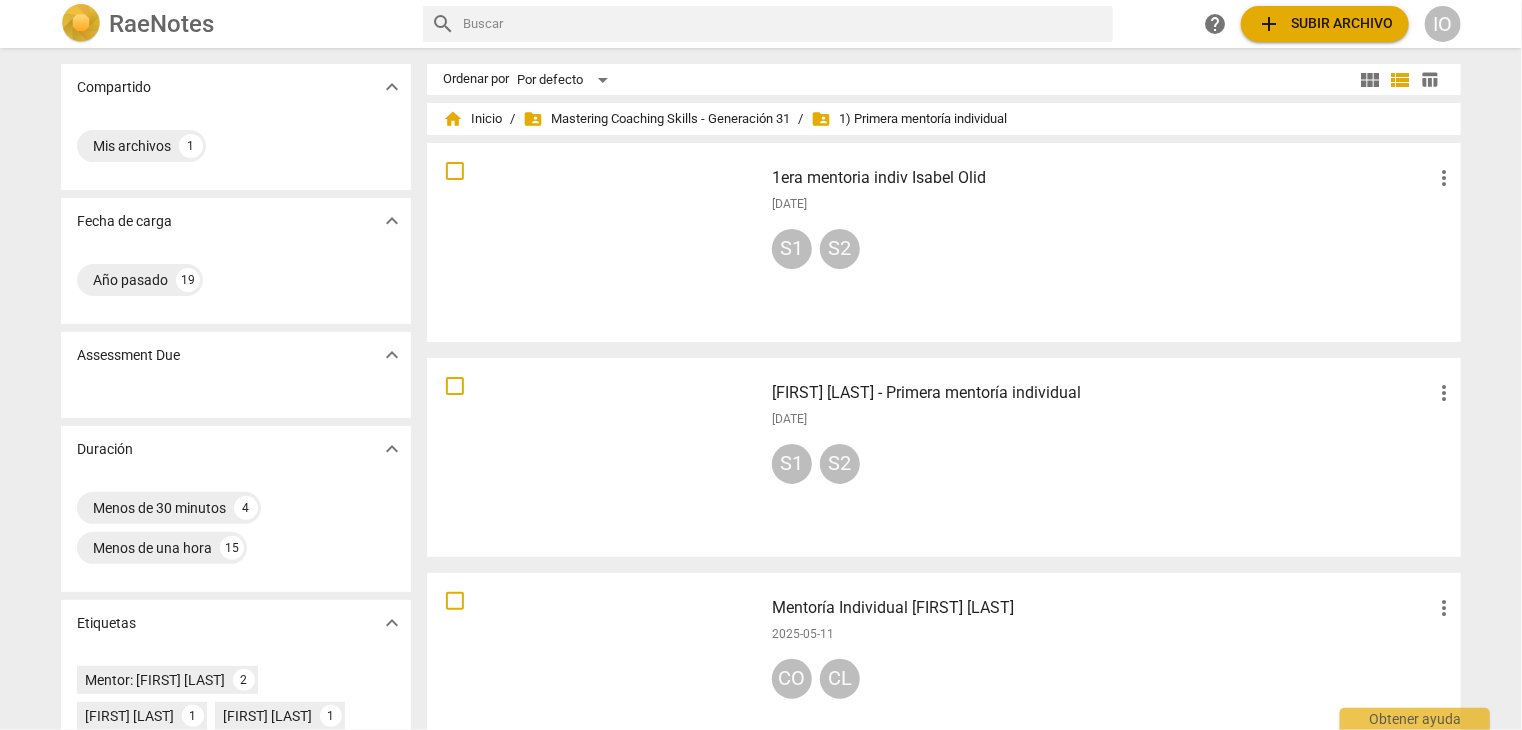 click at bounding box center (595, 242) 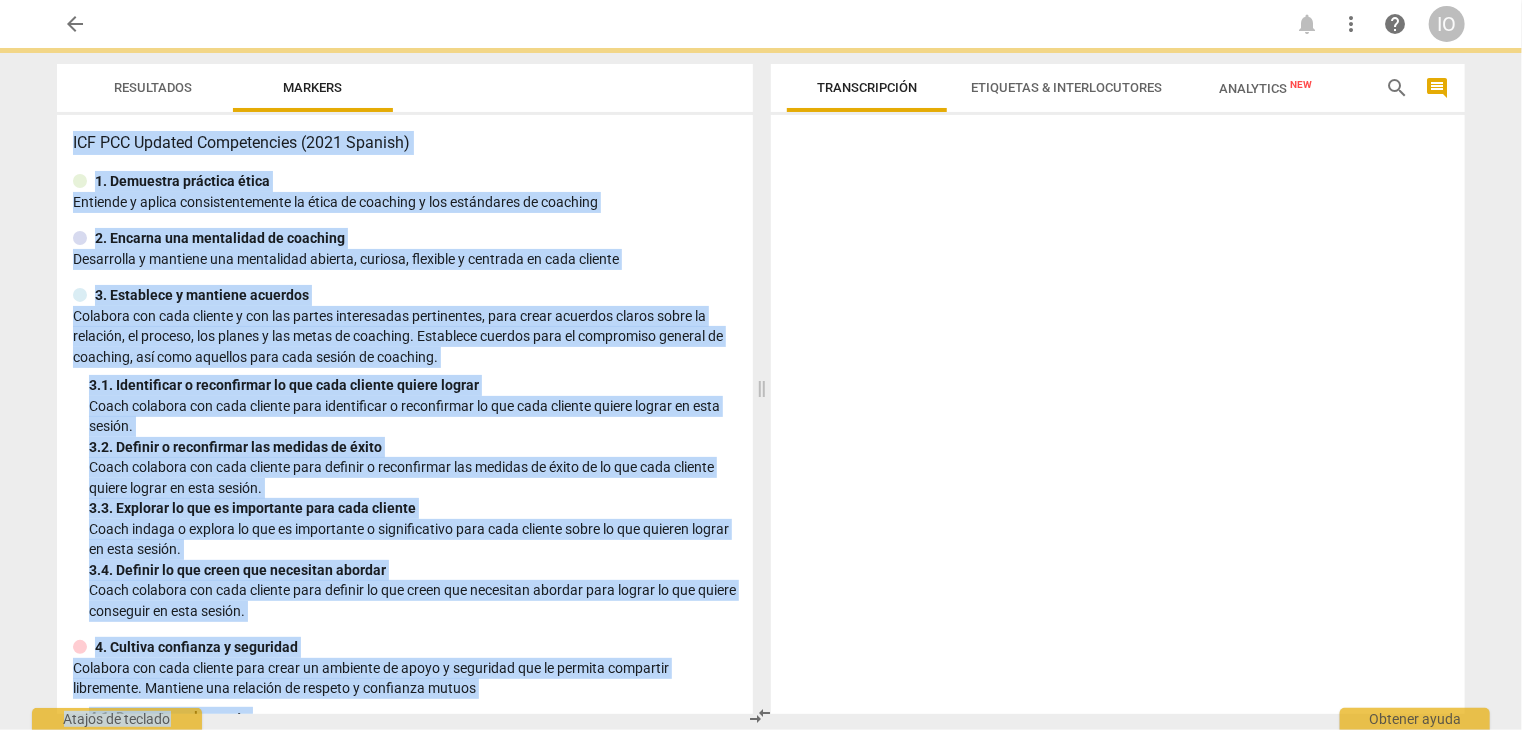 click on "Entiende y aplica consistentemente la ética de coaching y los estándares de coaching" at bounding box center (405, 202) 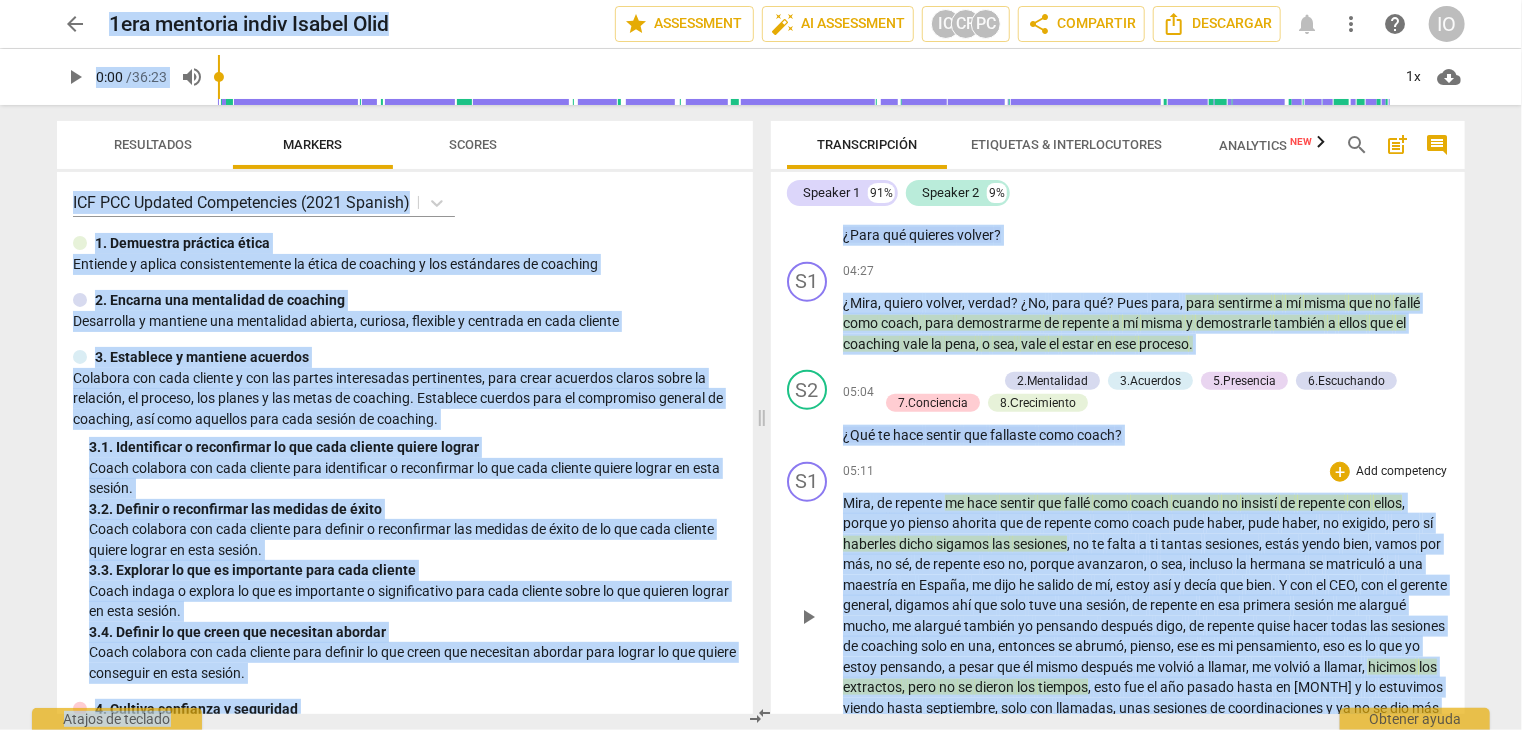 scroll, scrollTop: 1100, scrollLeft: 0, axis: vertical 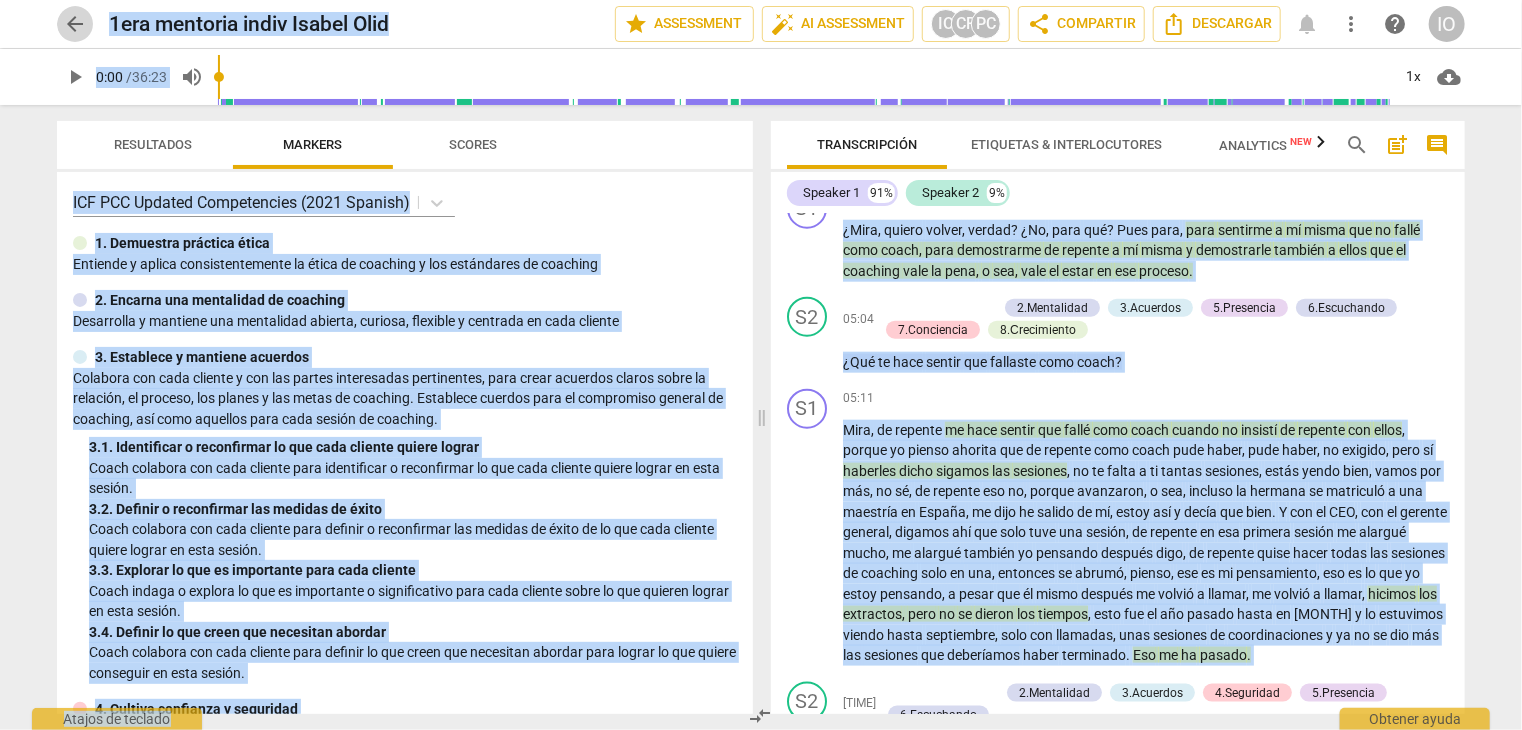click on "arrow_back" at bounding box center [75, 24] 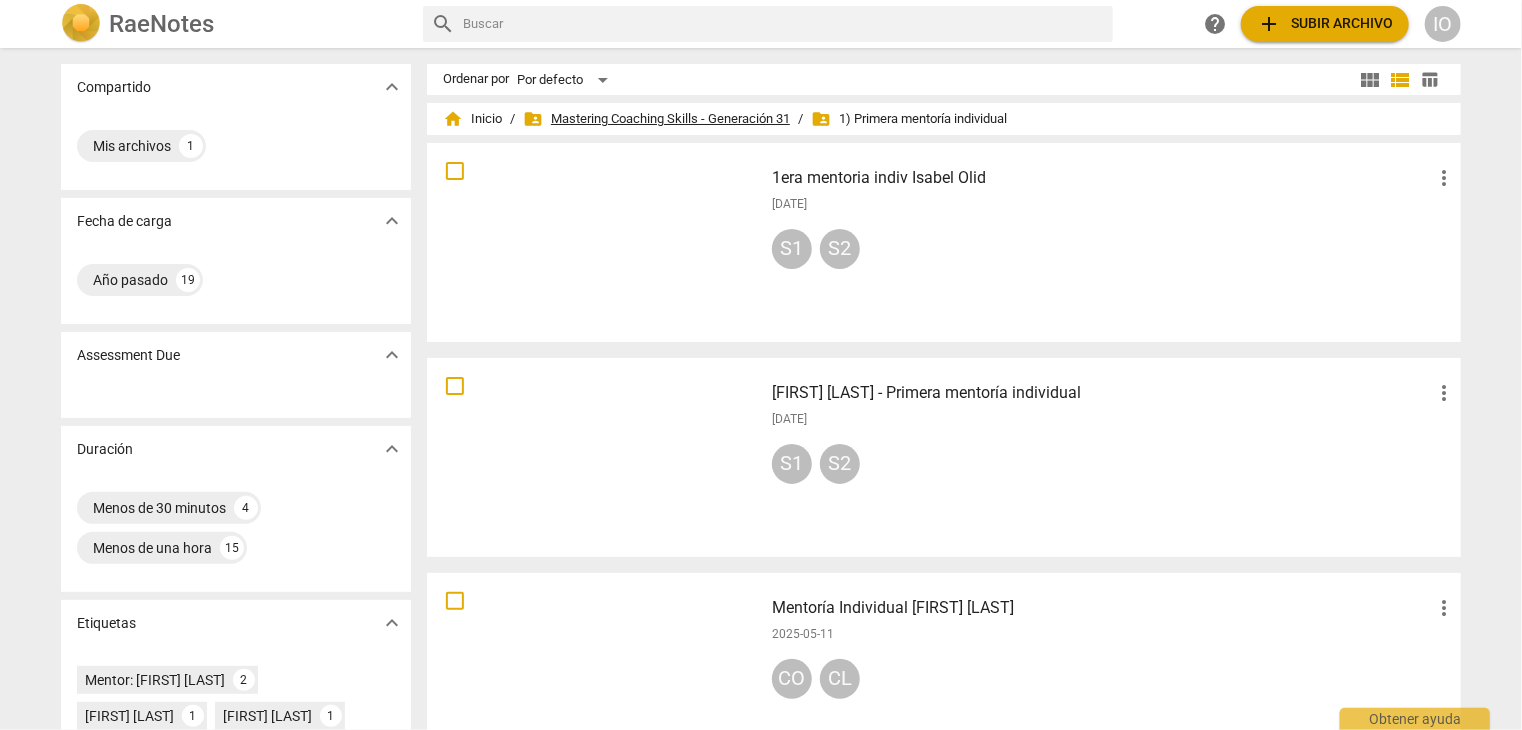 click on "folder_shared Mastering Coaching Skills - Generación 31" at bounding box center (656, 119) 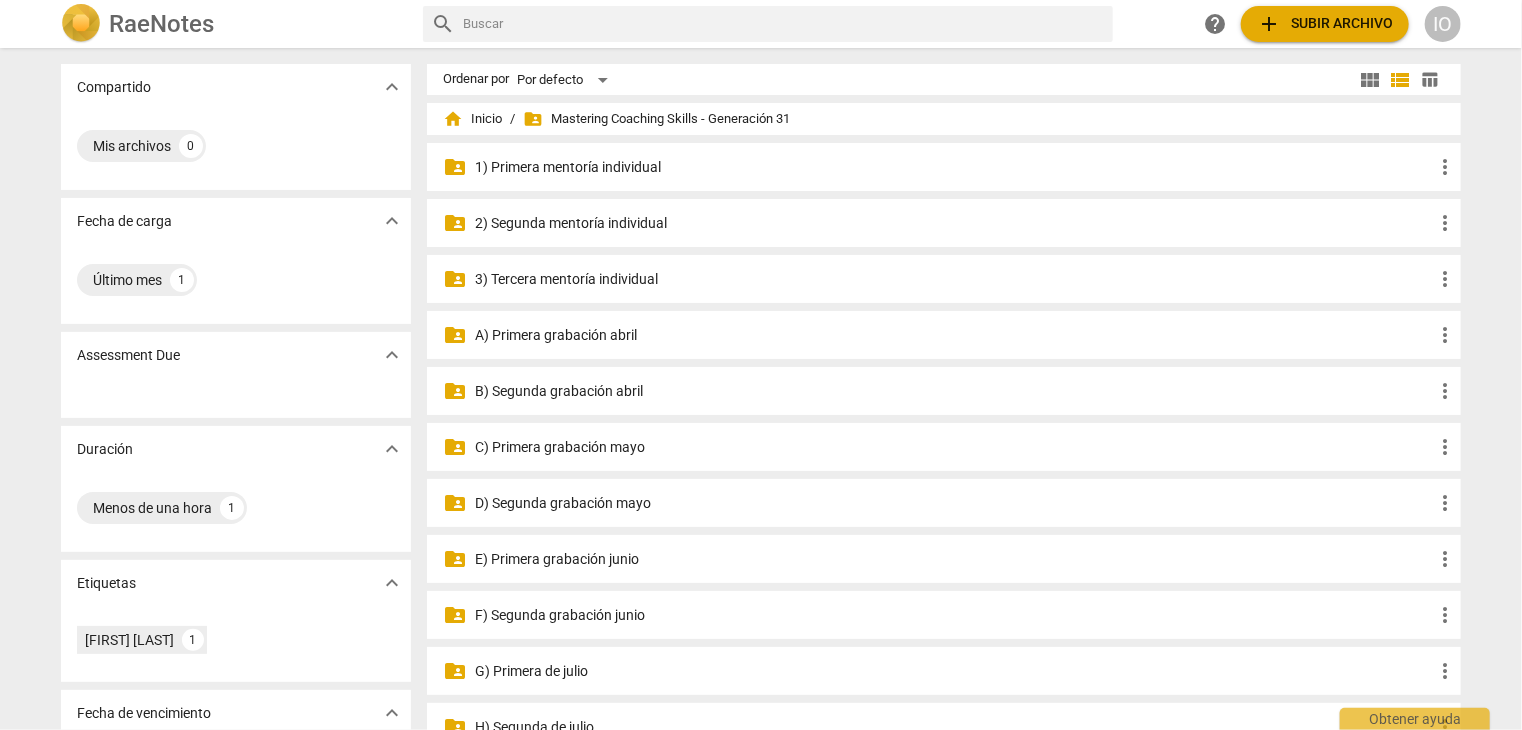 click on "C) Primera grabación mayo" at bounding box center [954, 447] 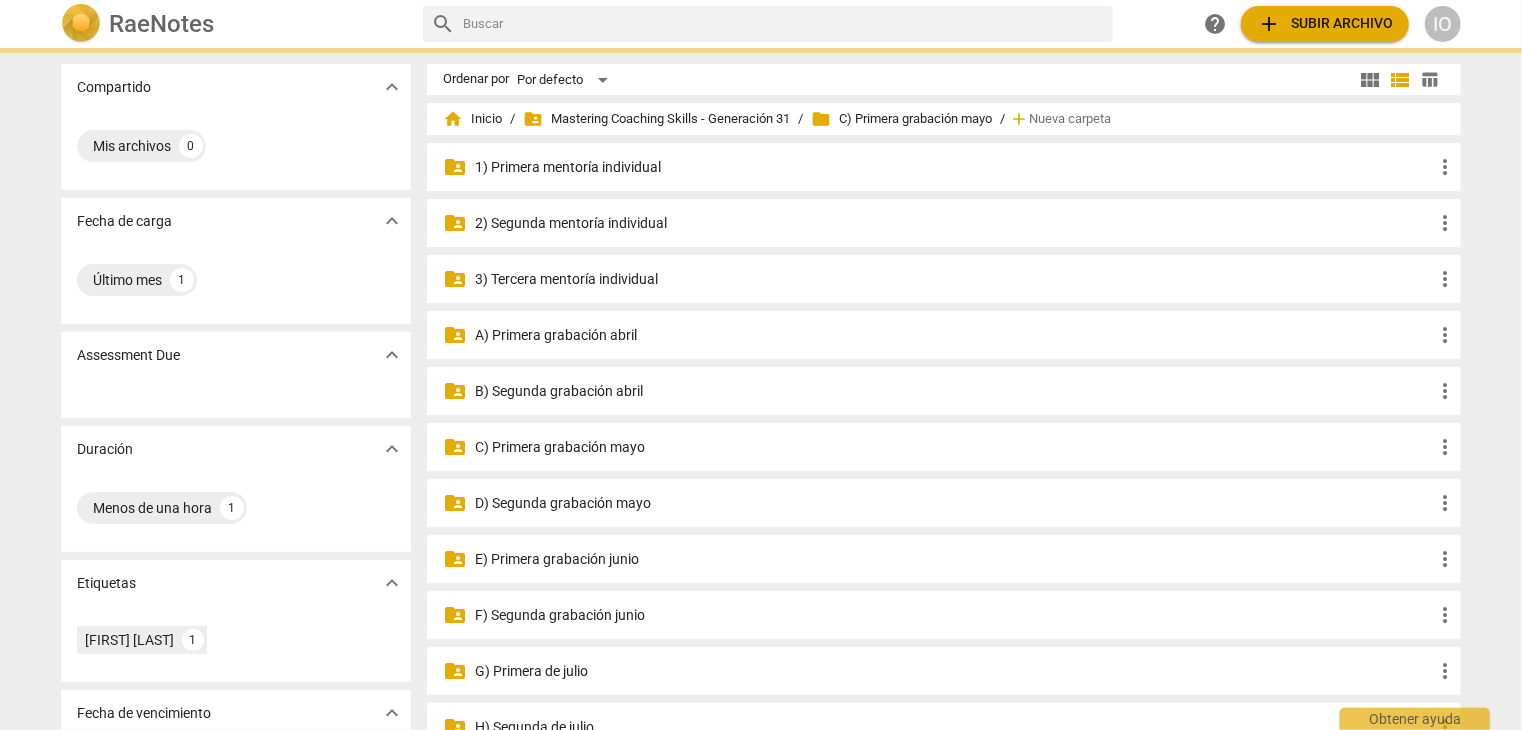 click on "C) Primera grabación mayo" at bounding box center [954, 447] 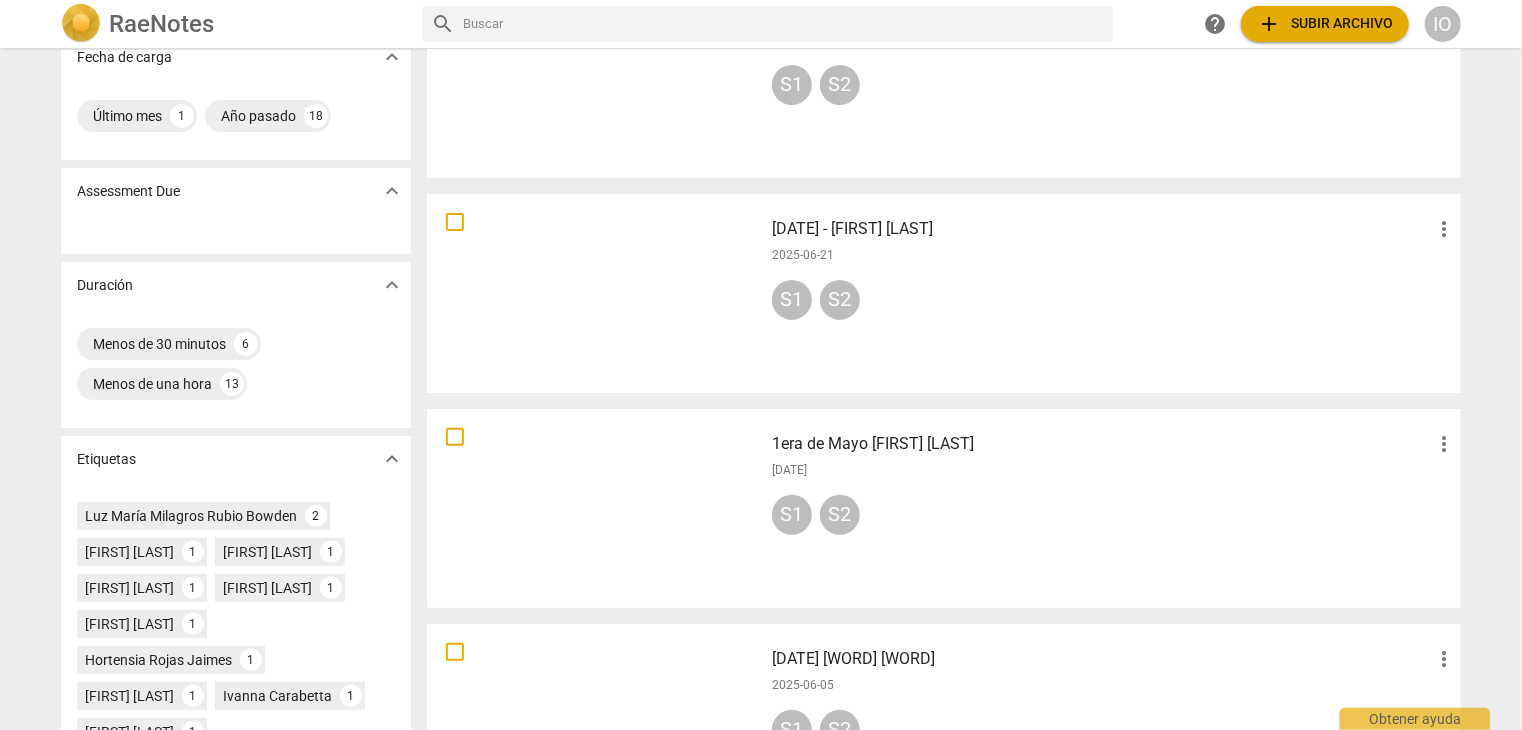 scroll, scrollTop: 200, scrollLeft: 0, axis: vertical 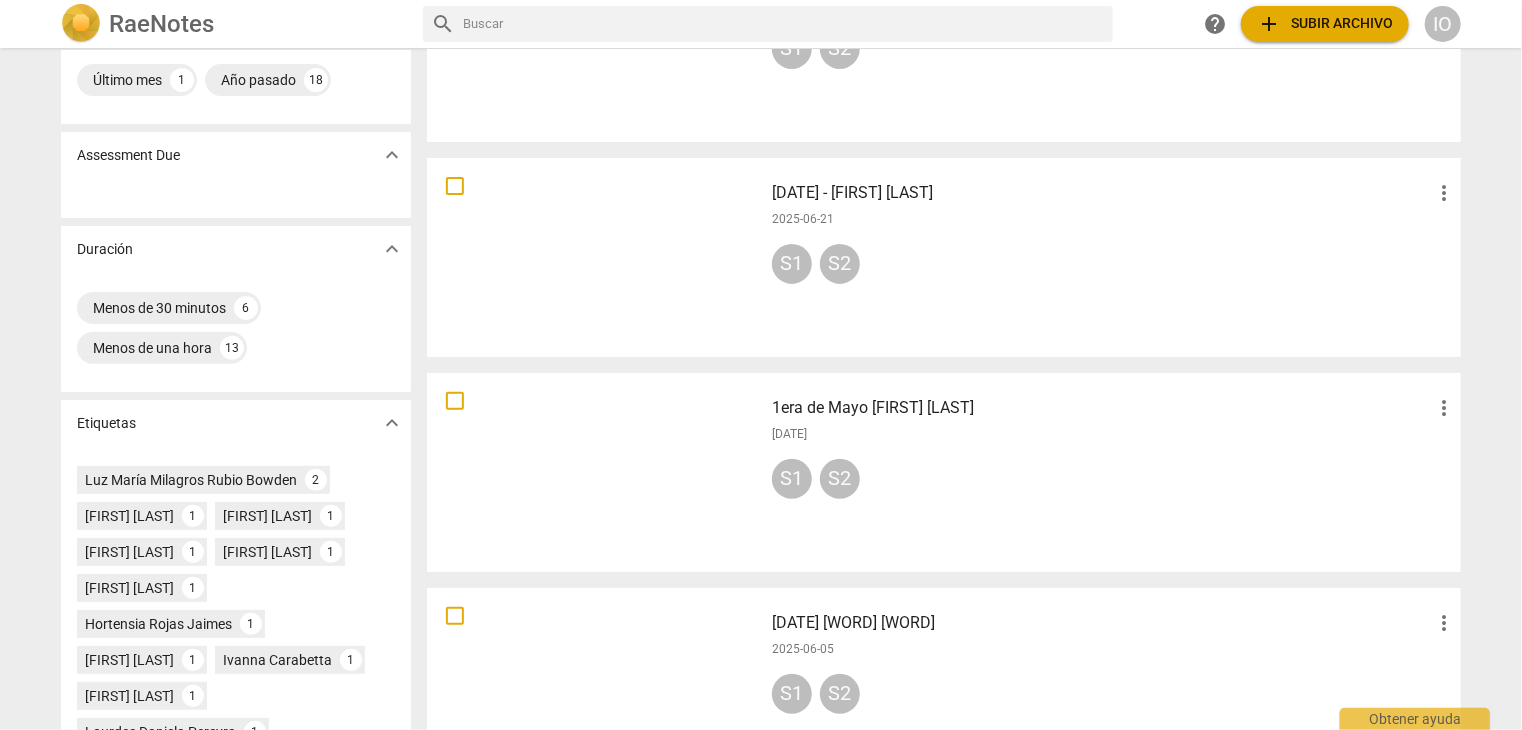 click at bounding box center [595, 472] 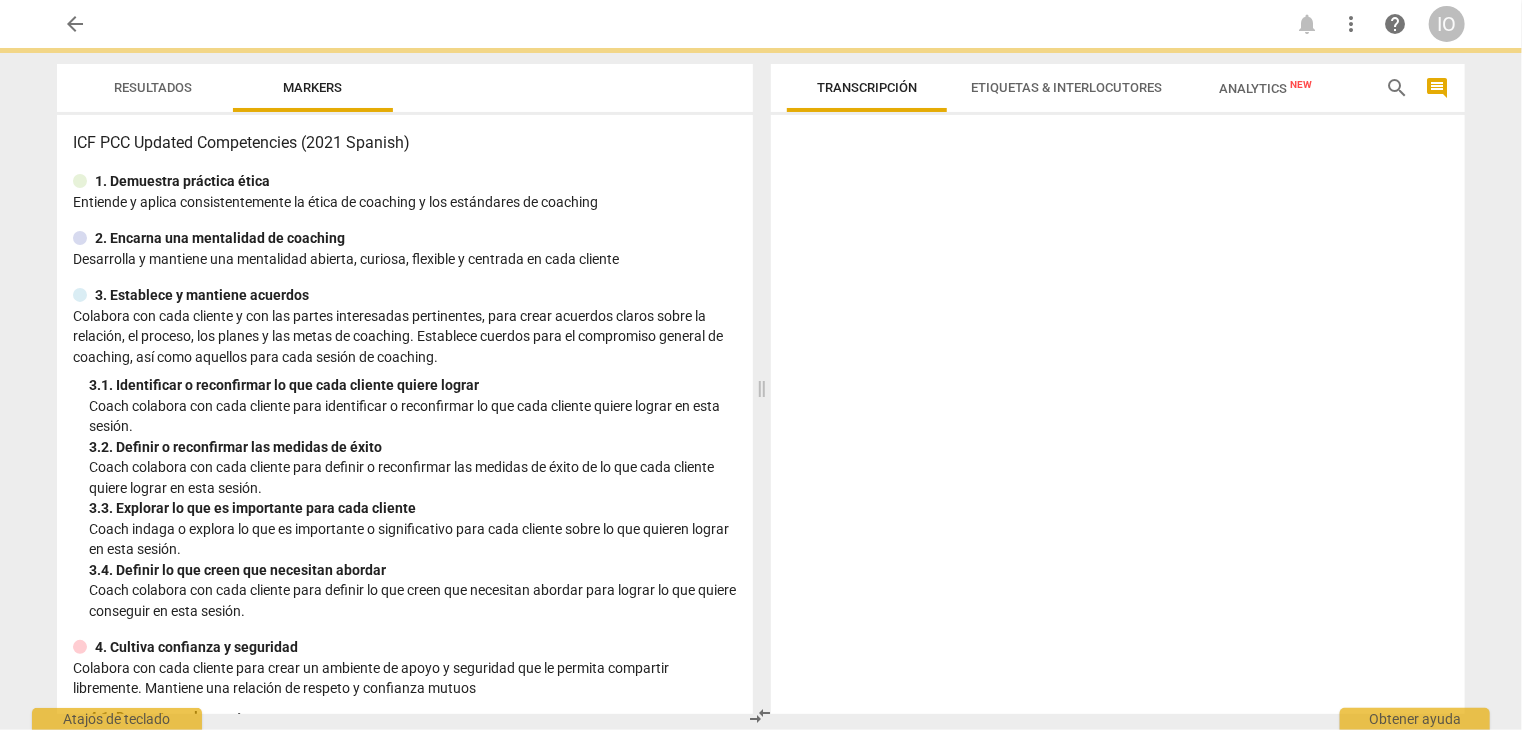 click on "Coach colabora con cada cliente para identificar o reconfirmar lo que cada cliente quiere lograr en esta sesión." at bounding box center (413, 416) 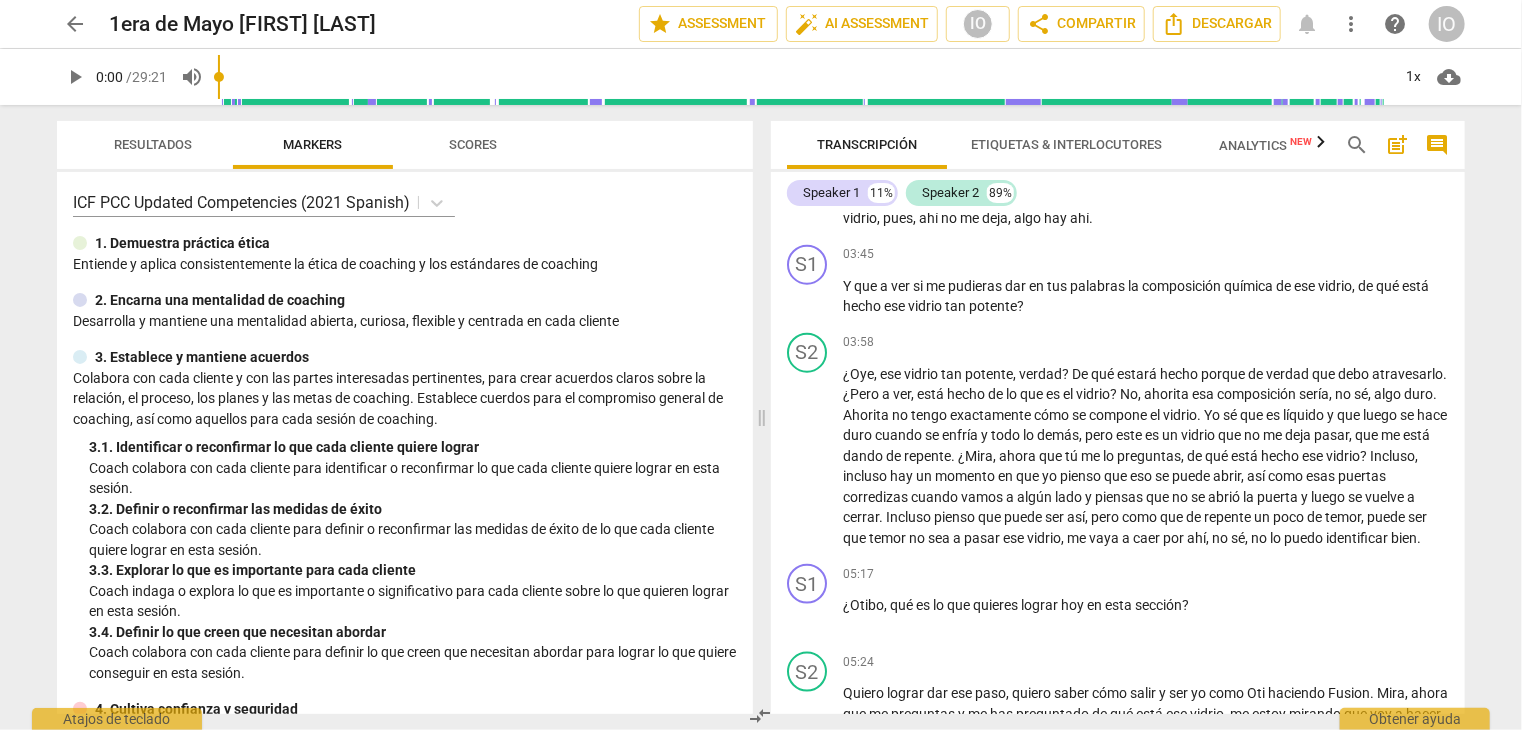 scroll, scrollTop: 1100, scrollLeft: 0, axis: vertical 